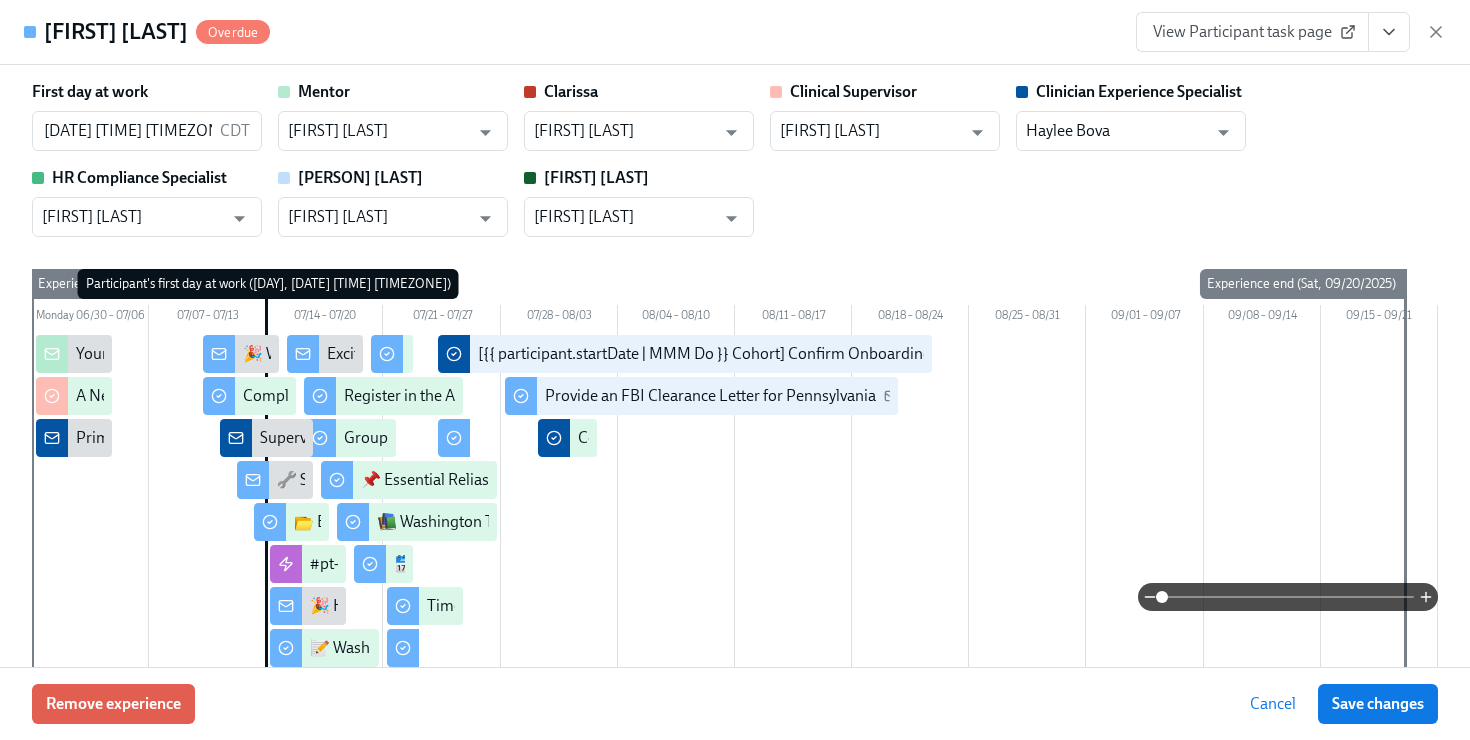 scroll, scrollTop: 2081, scrollLeft: 0, axis: vertical 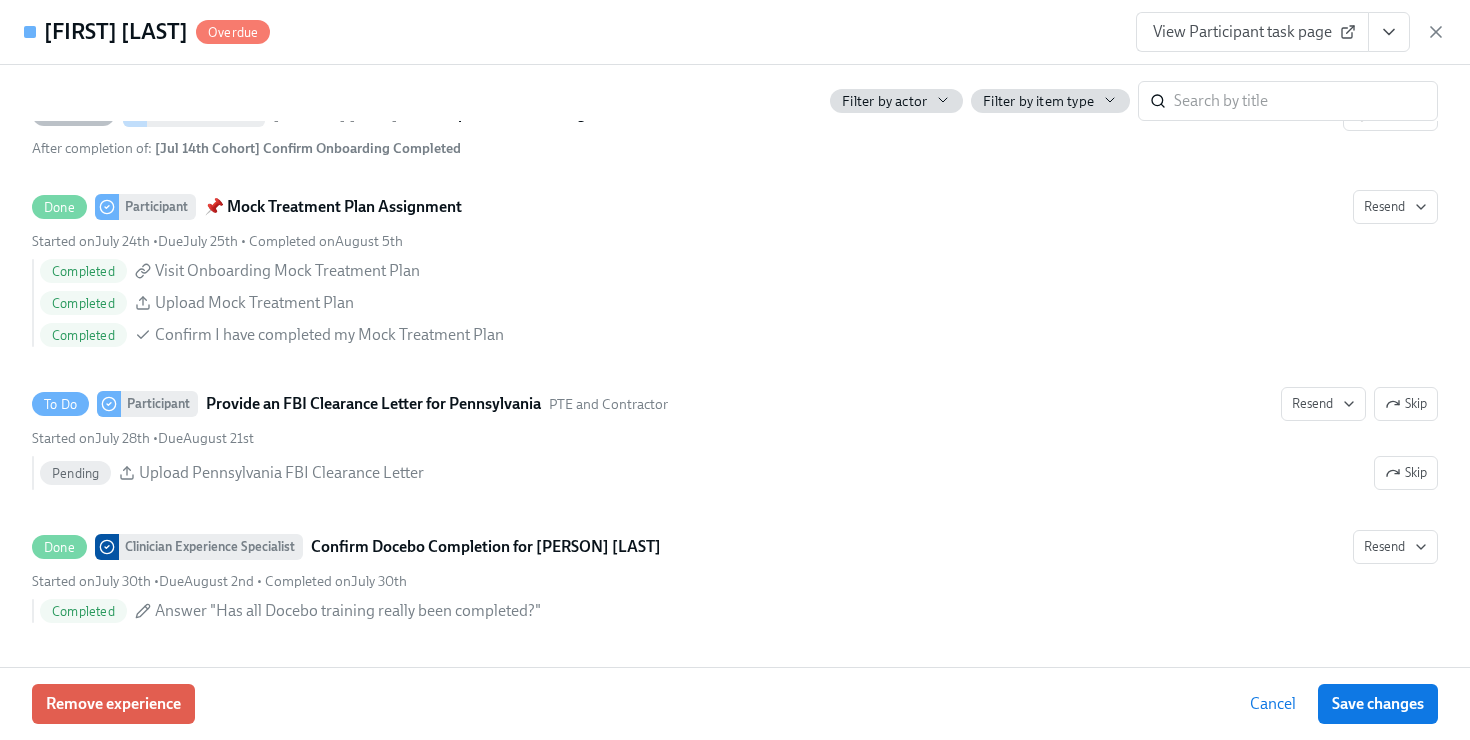 click 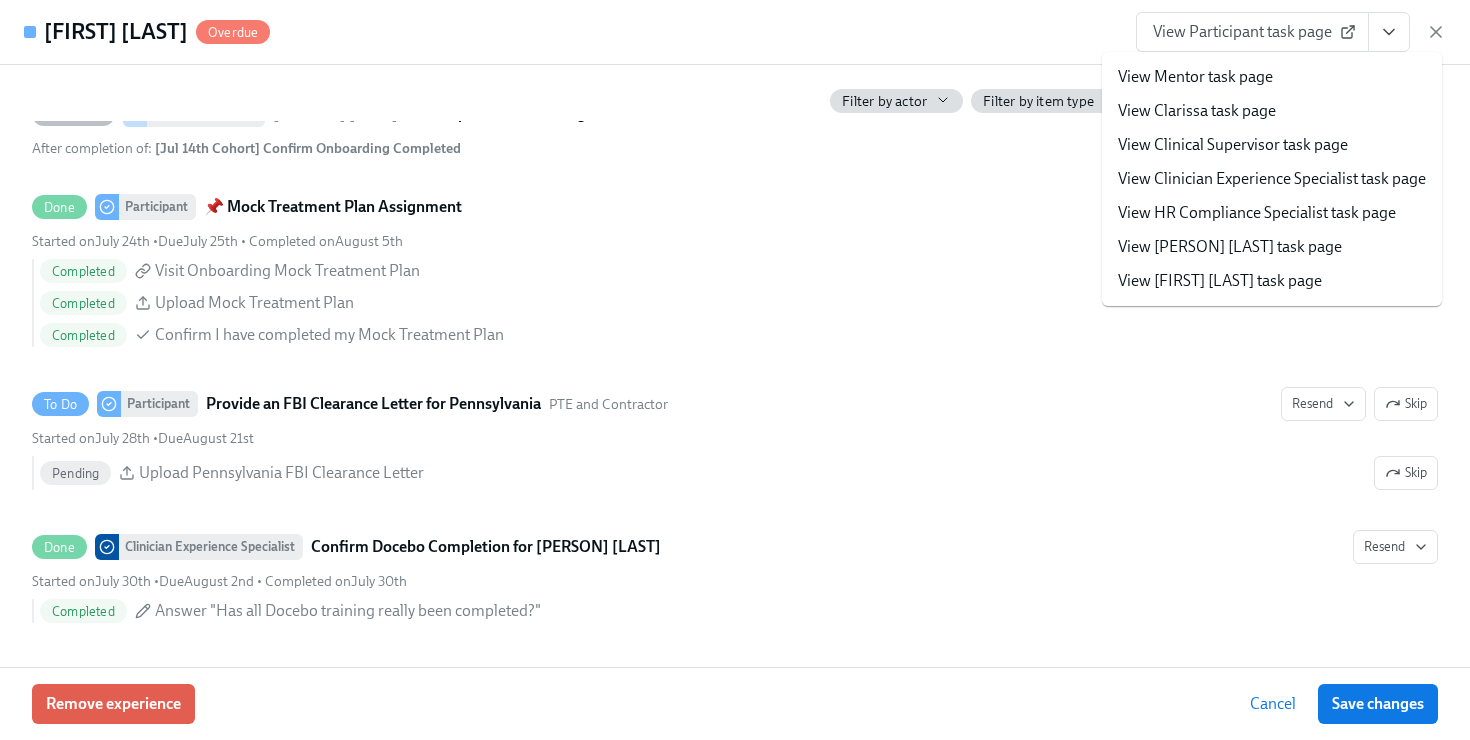 click on "View Clinician Experience Specialist task page" at bounding box center [1272, 179] 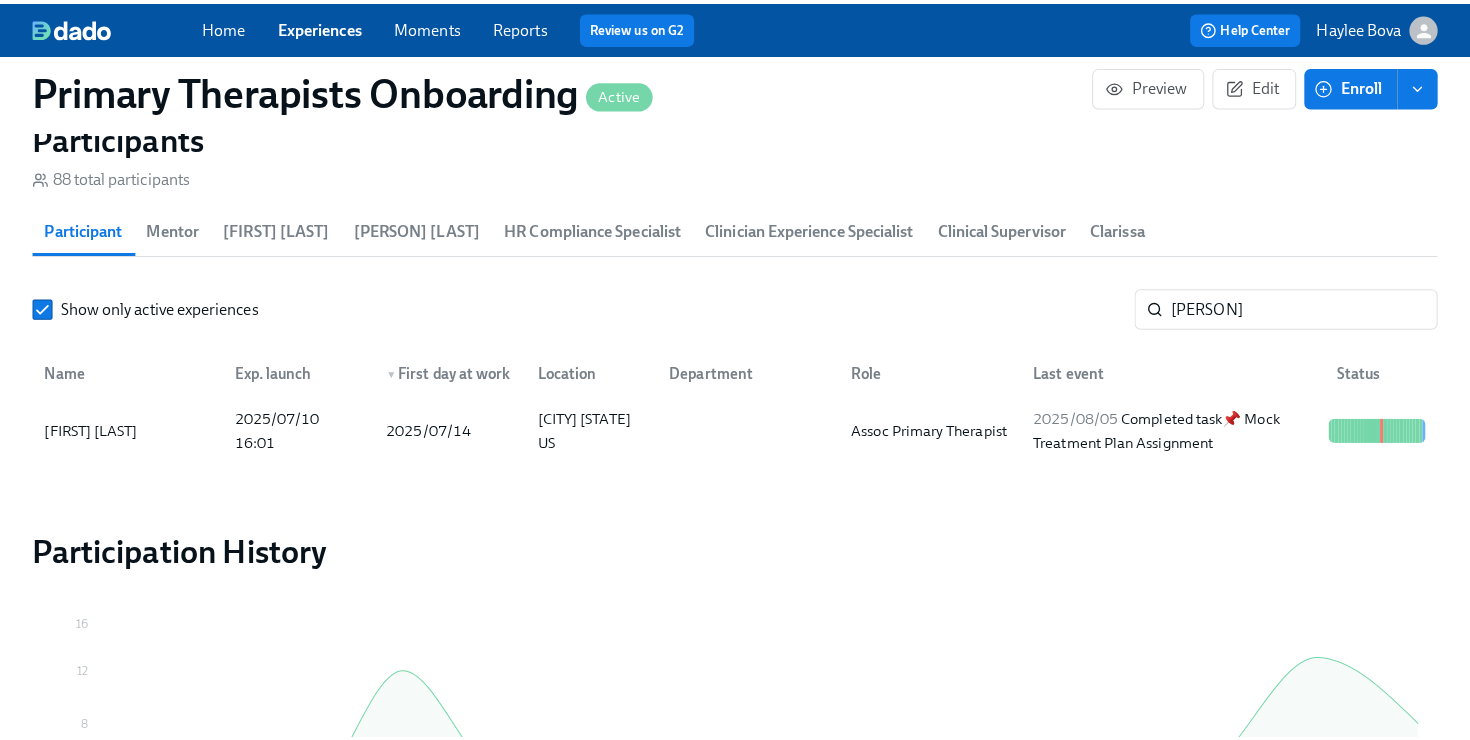 scroll, scrollTop: 0, scrollLeft: 24174, axis: horizontal 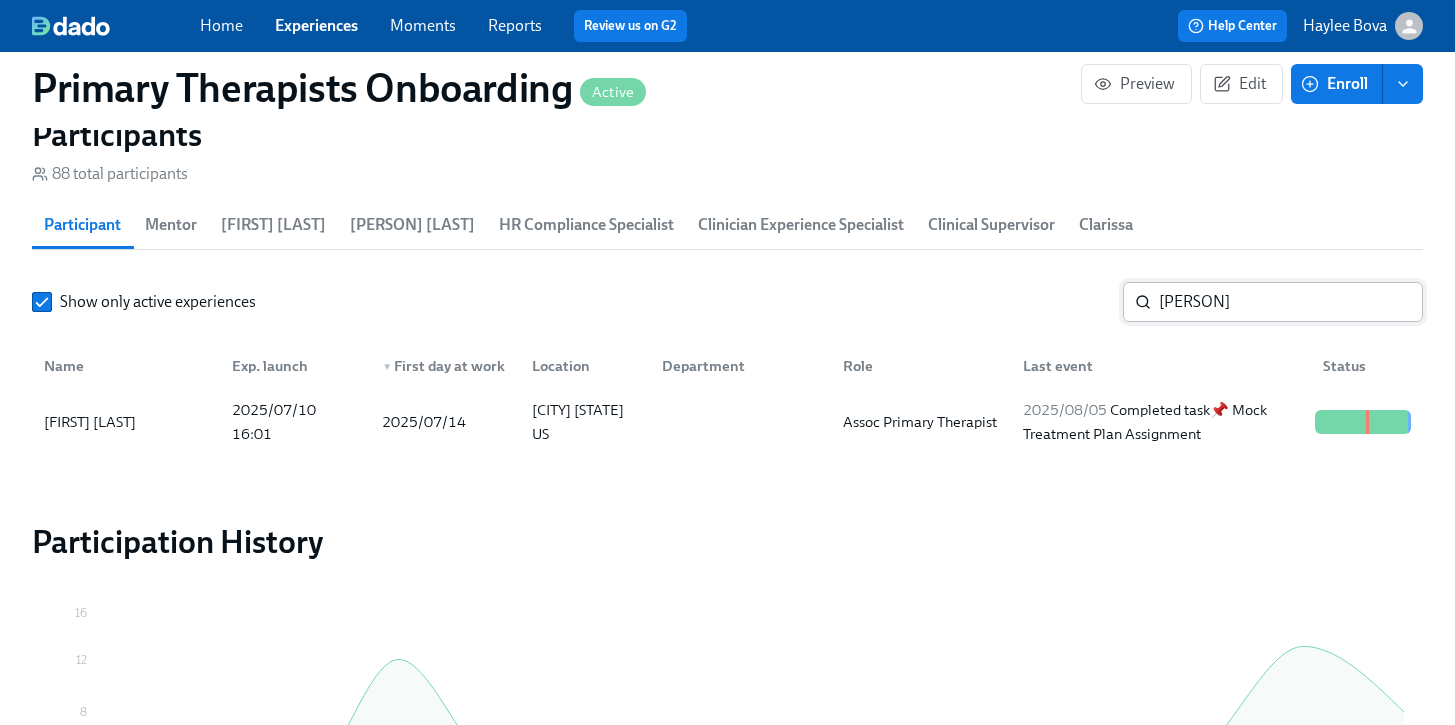 click on "[PERSON]" at bounding box center (1291, 302) 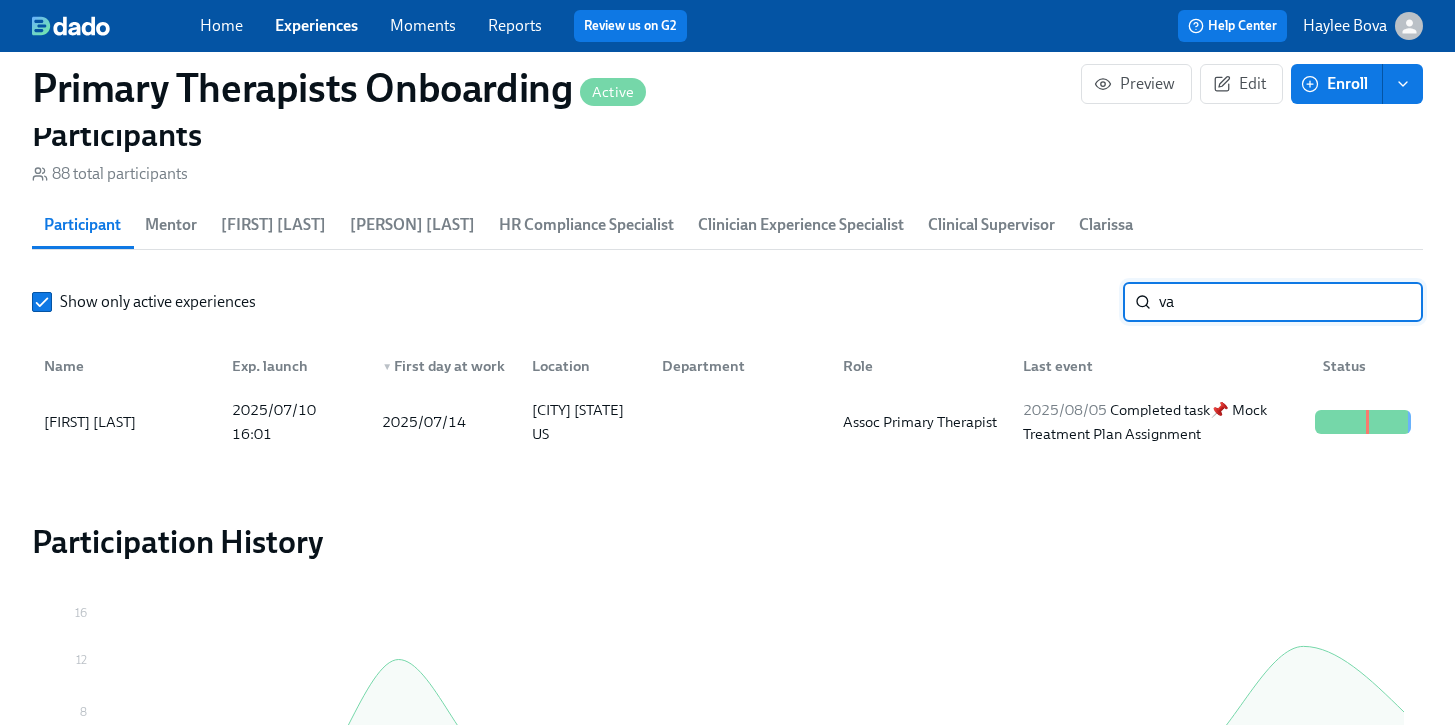 type on "v" 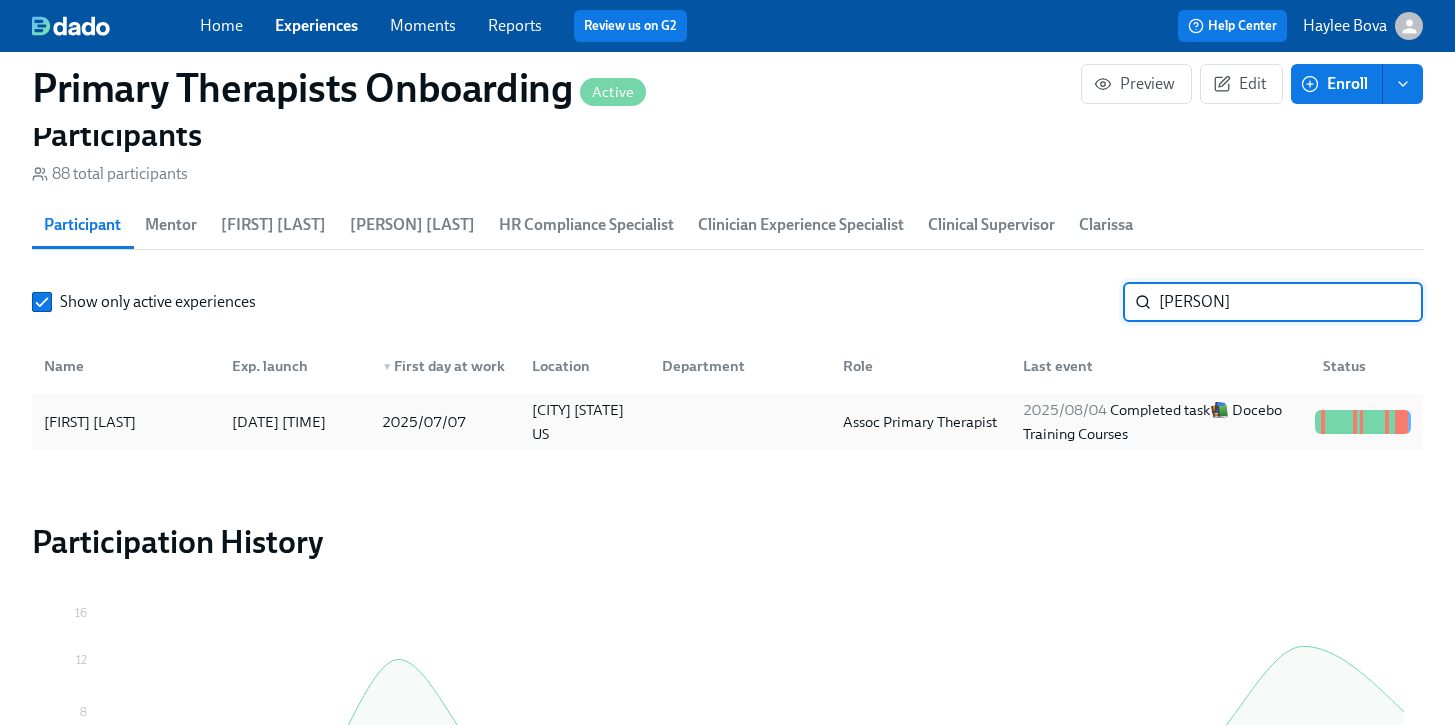 type on "[PERSON]" 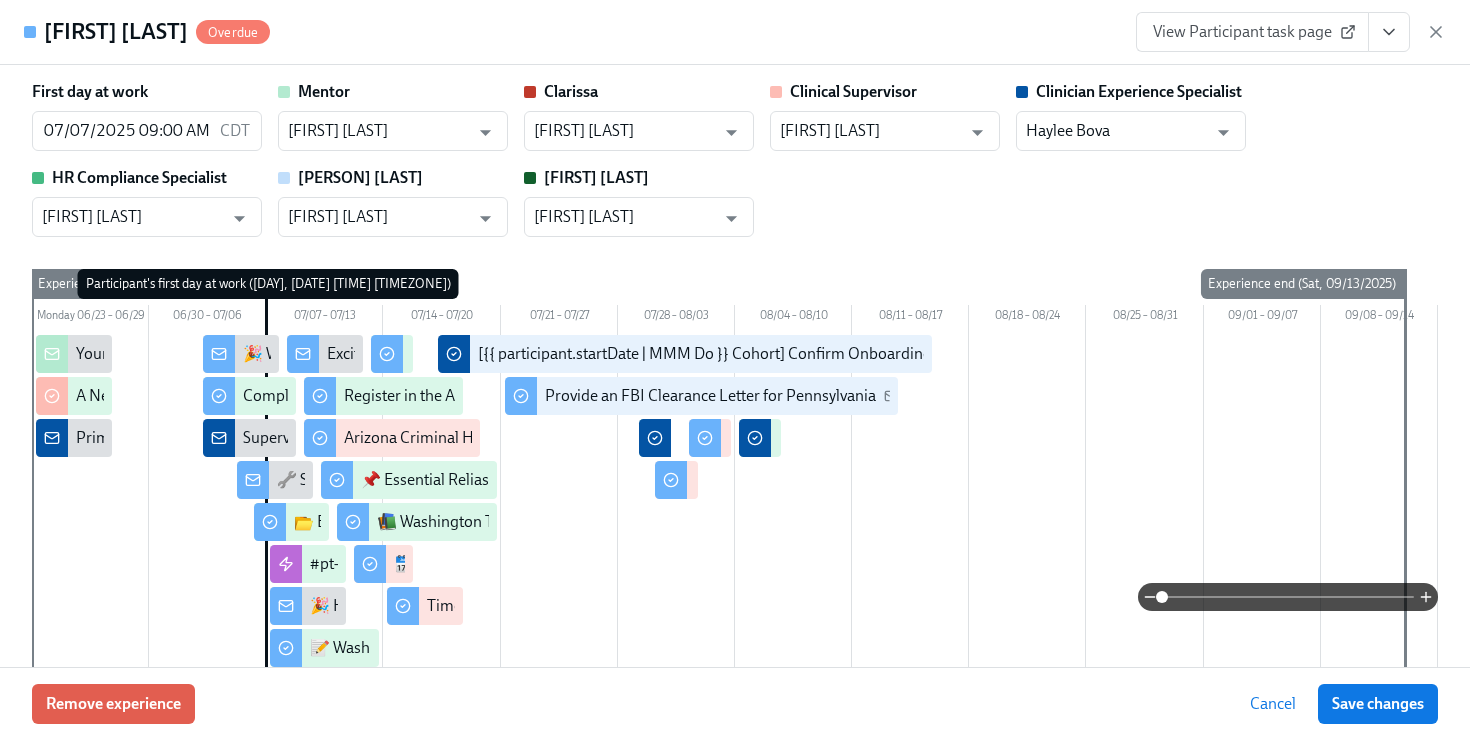 scroll, scrollTop: 0, scrollLeft: 24189, axis: horizontal 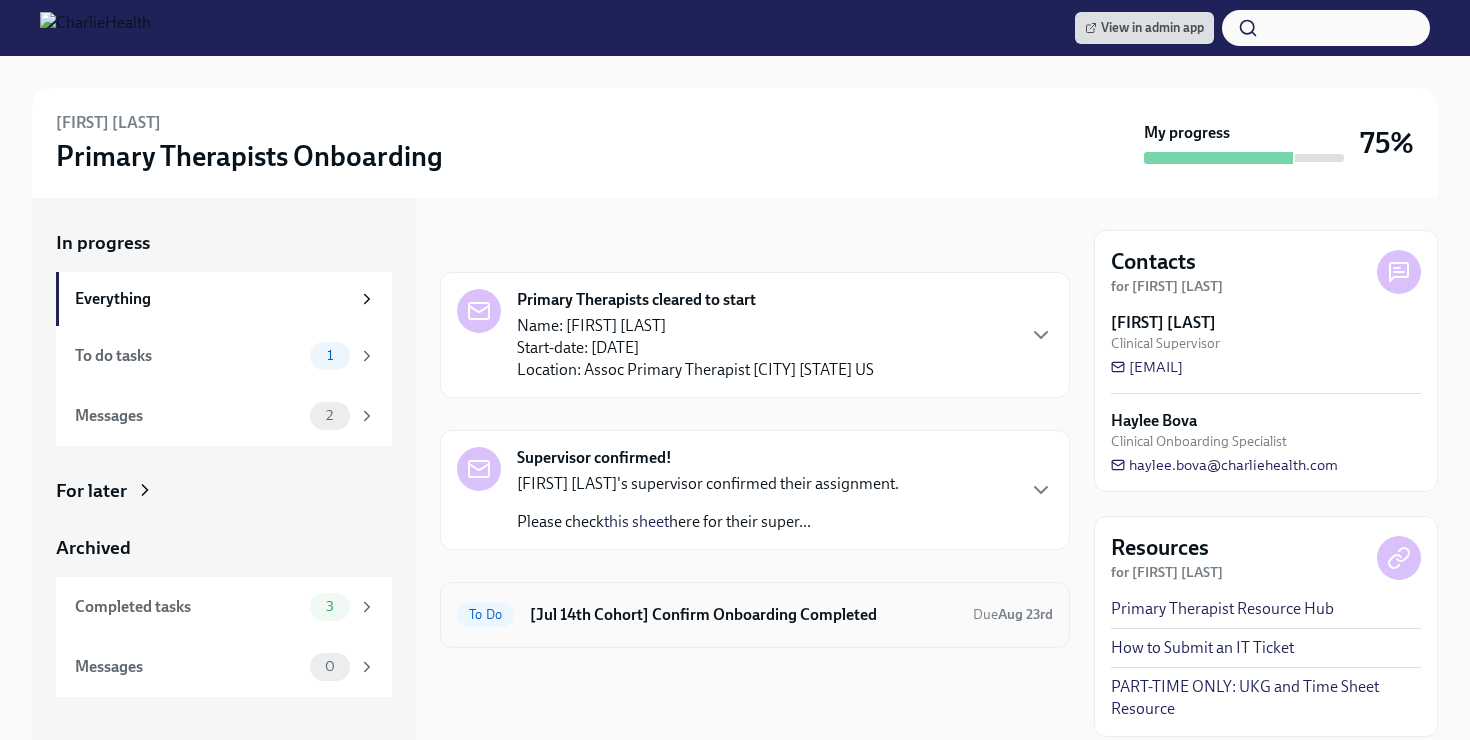 click on "[Jul 14th Cohort] Confirm Onboarding Completed" at bounding box center (743, 615) 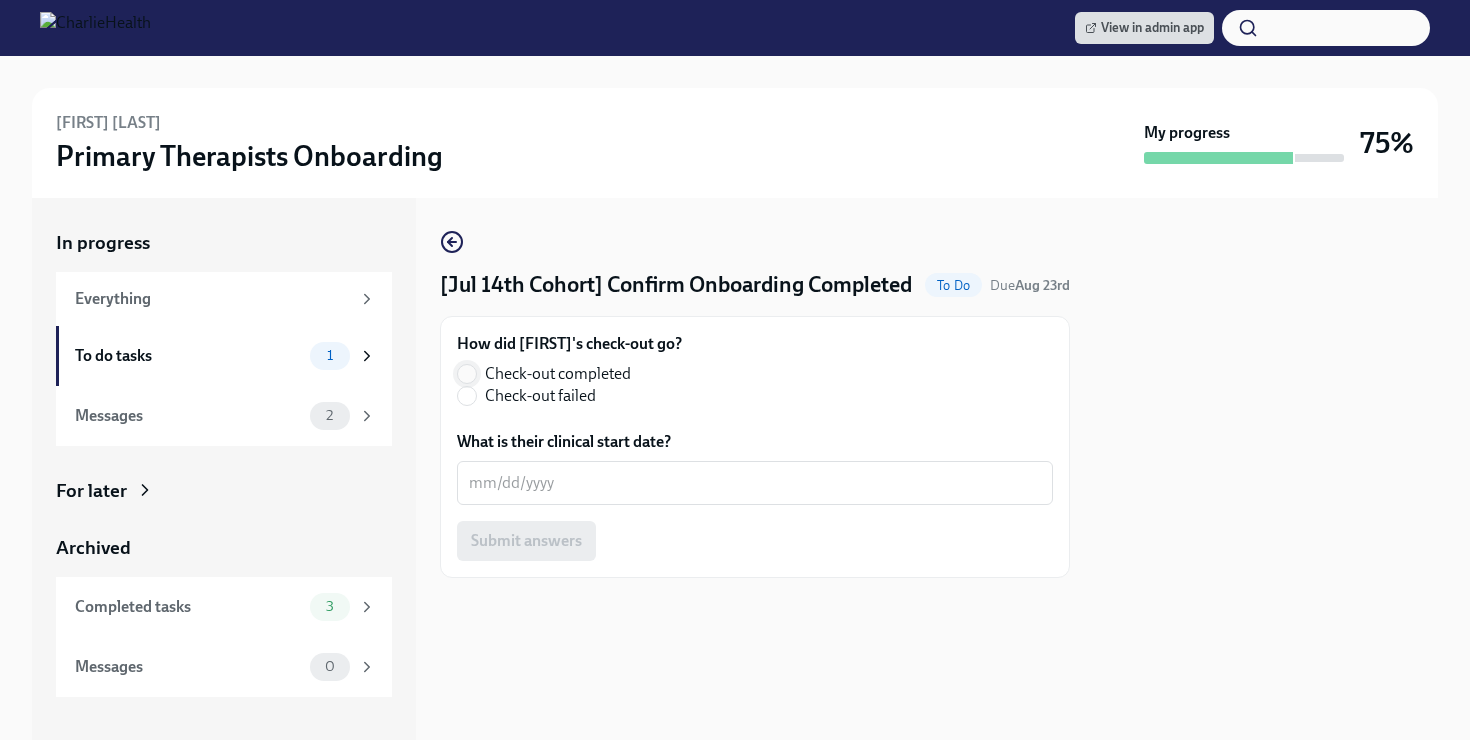 click on "Check-out completed" at bounding box center [467, 374] 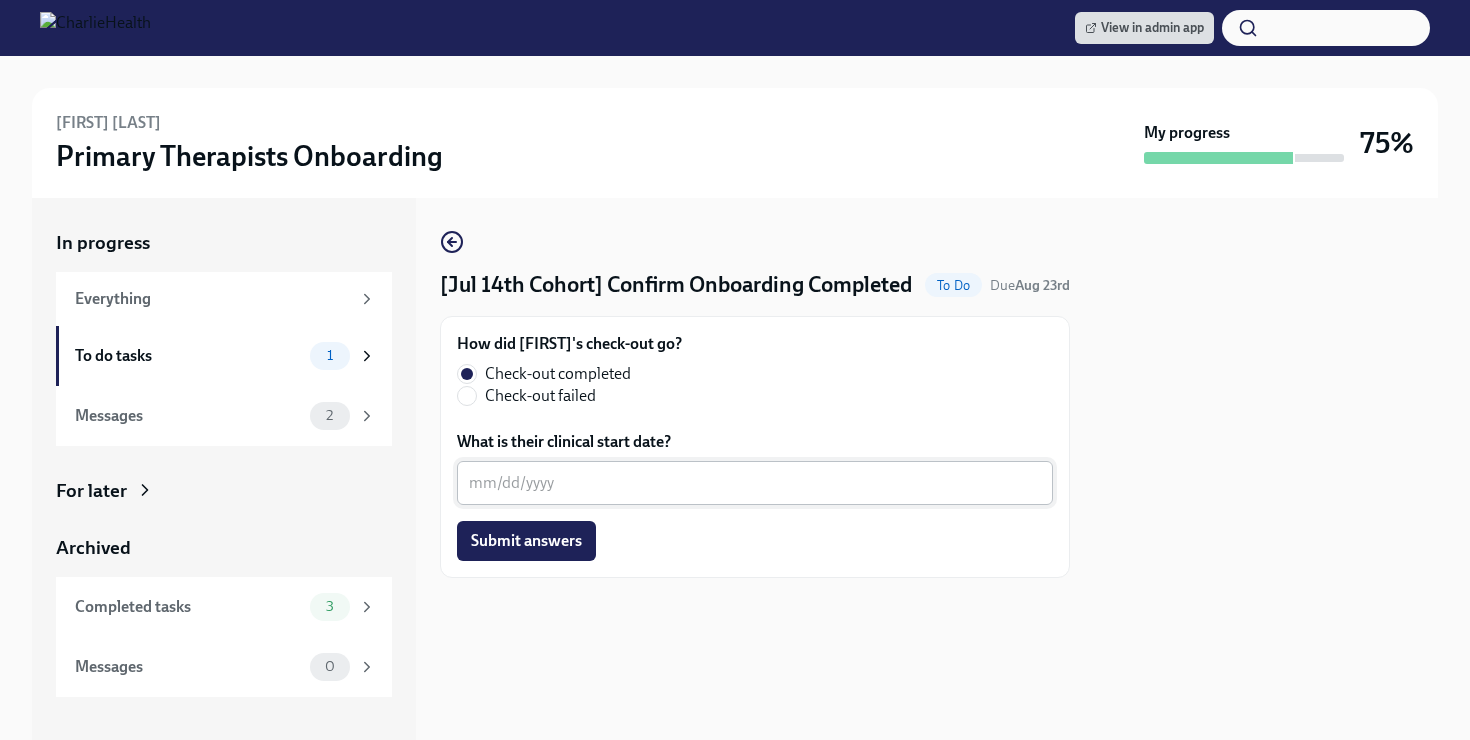 click on "What is their clinical start date?" at bounding box center (755, 483) 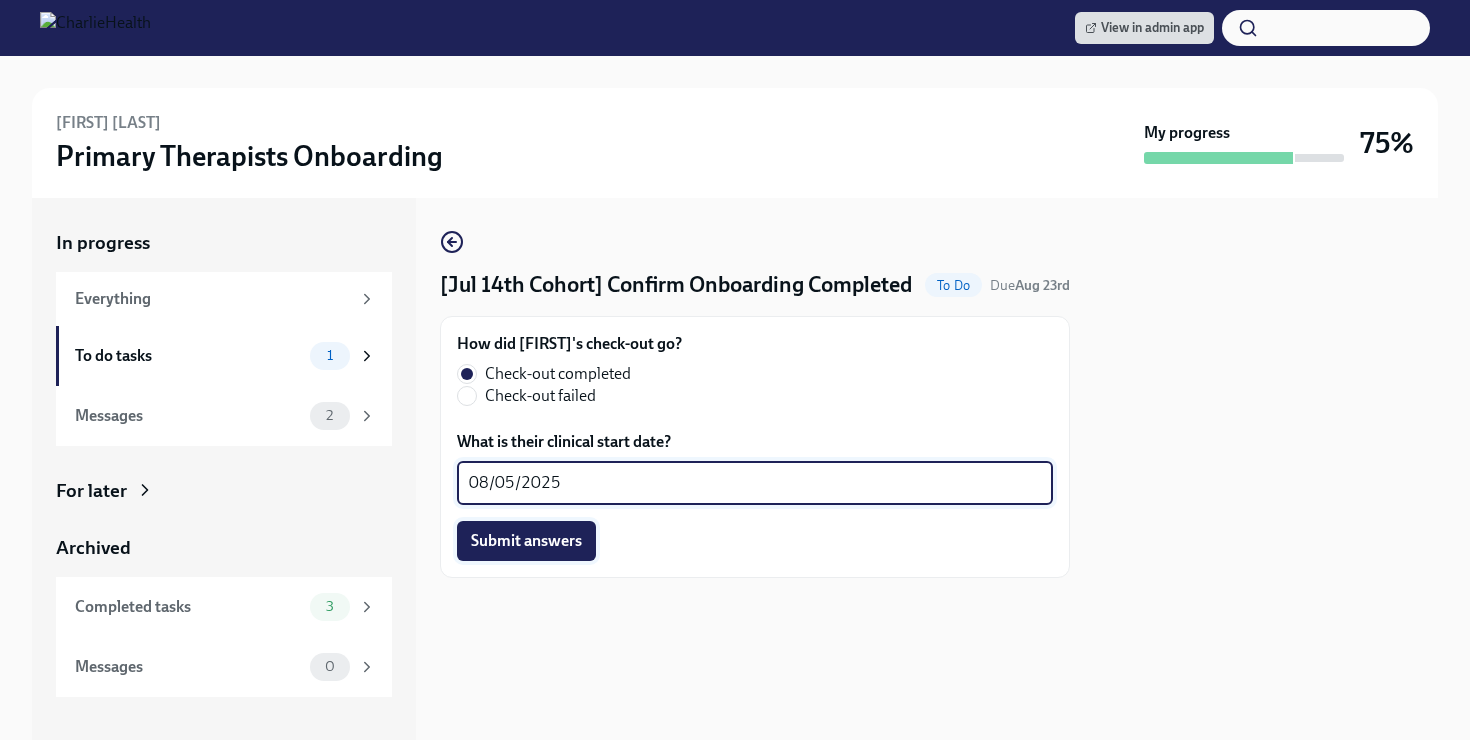 type on "08/05/2025" 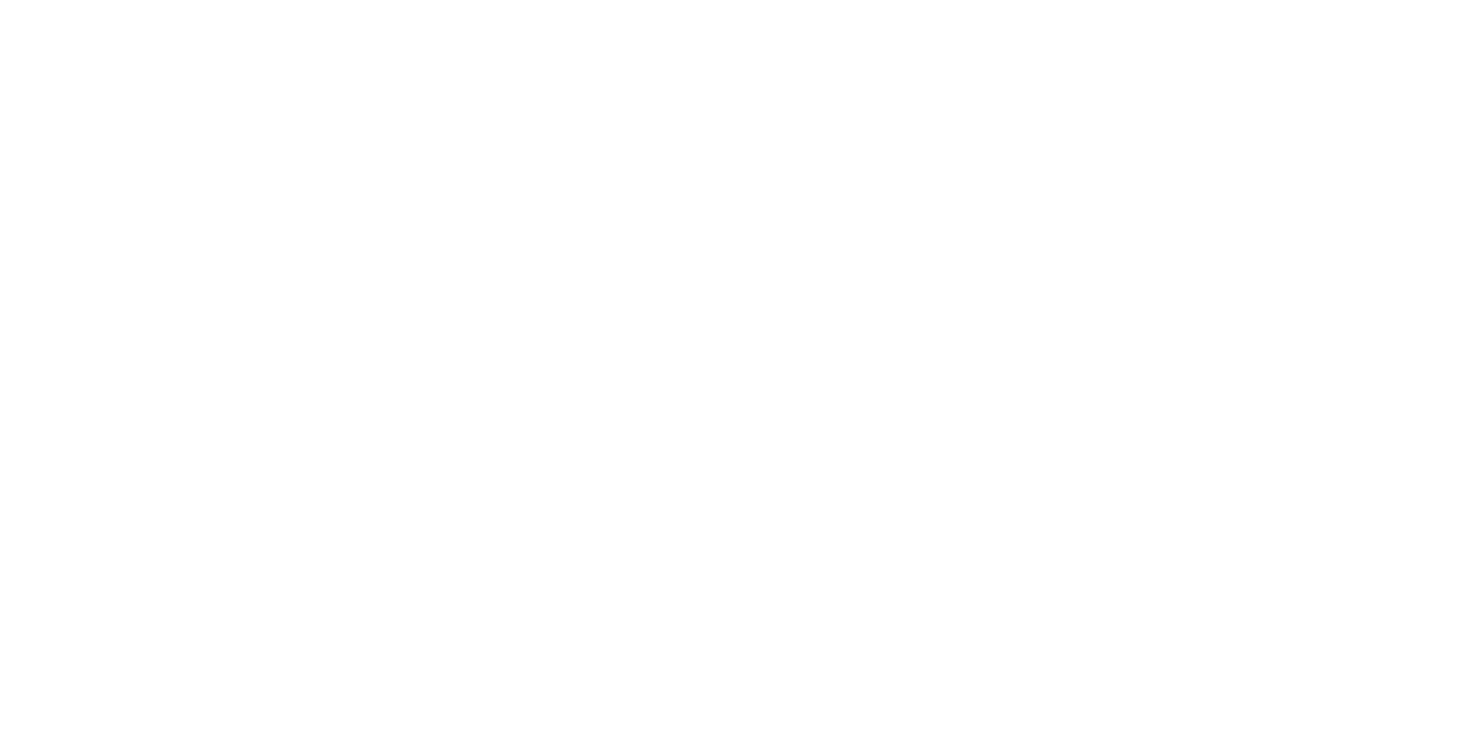 scroll, scrollTop: 0, scrollLeft: 0, axis: both 